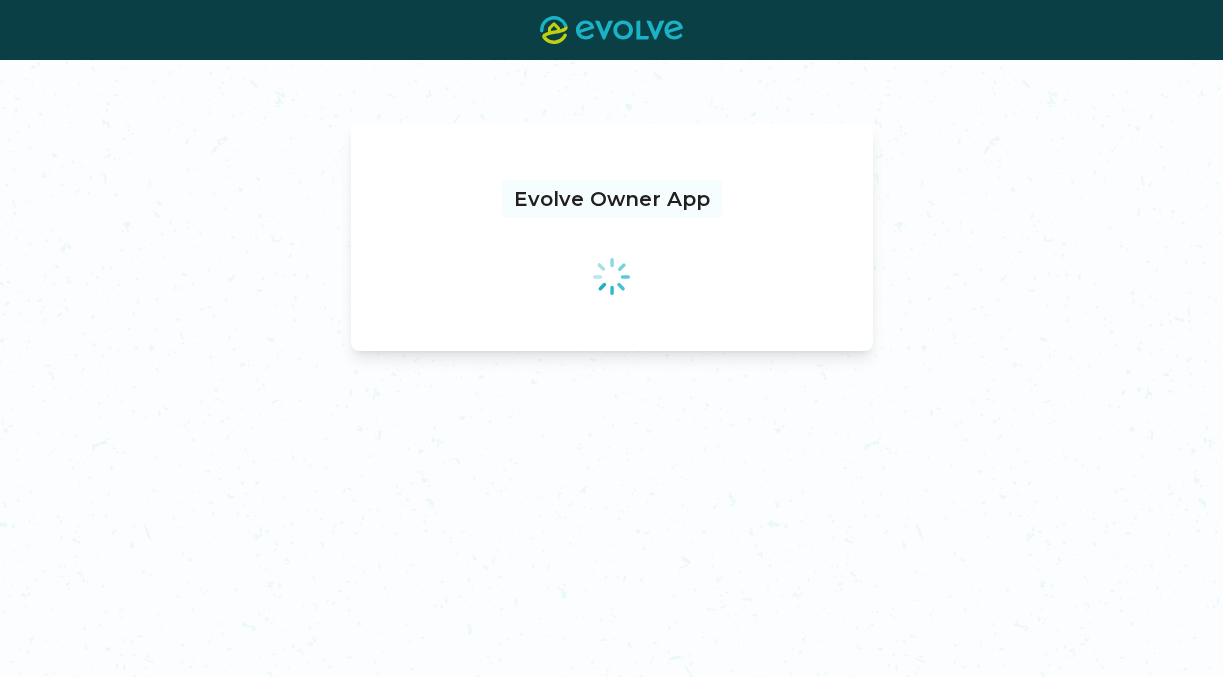 scroll, scrollTop: 0, scrollLeft: 0, axis: both 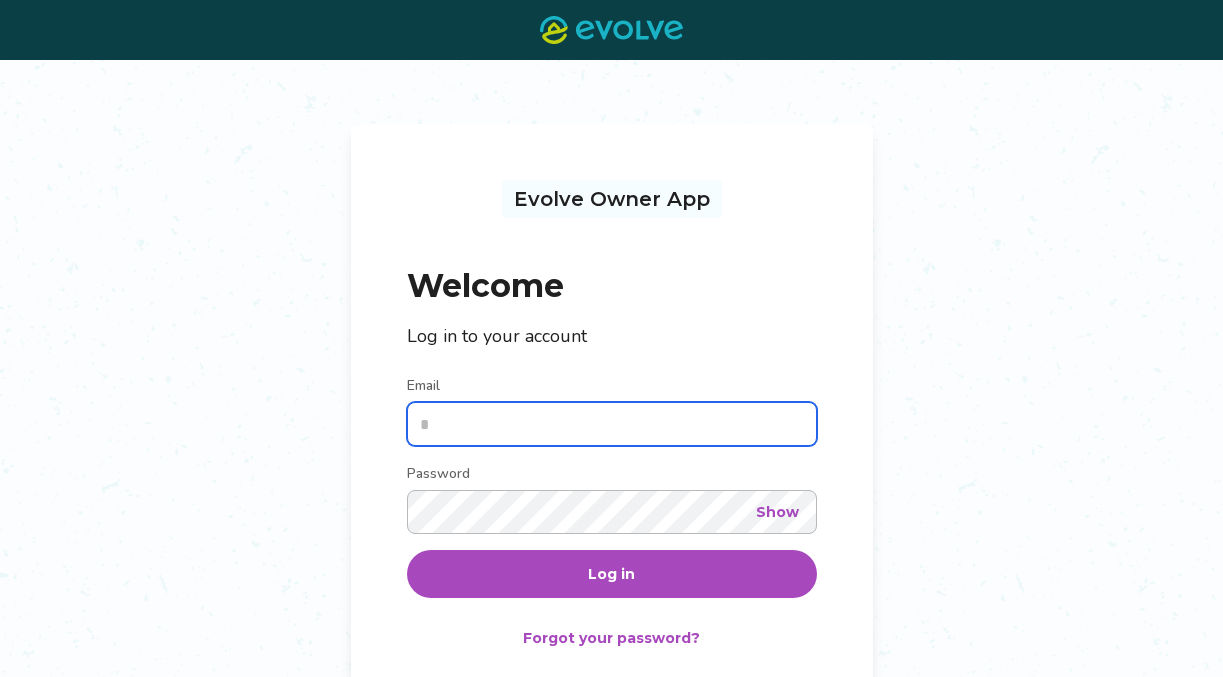 type on "**********" 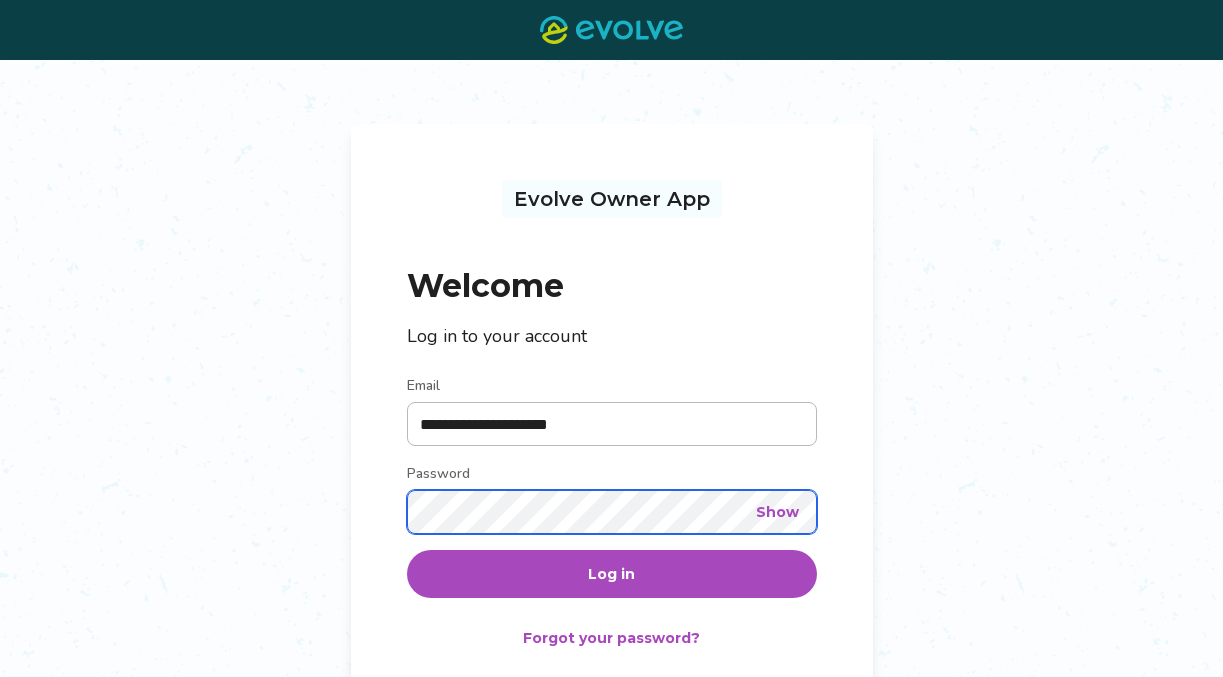 click on "Log in" at bounding box center [612, 574] 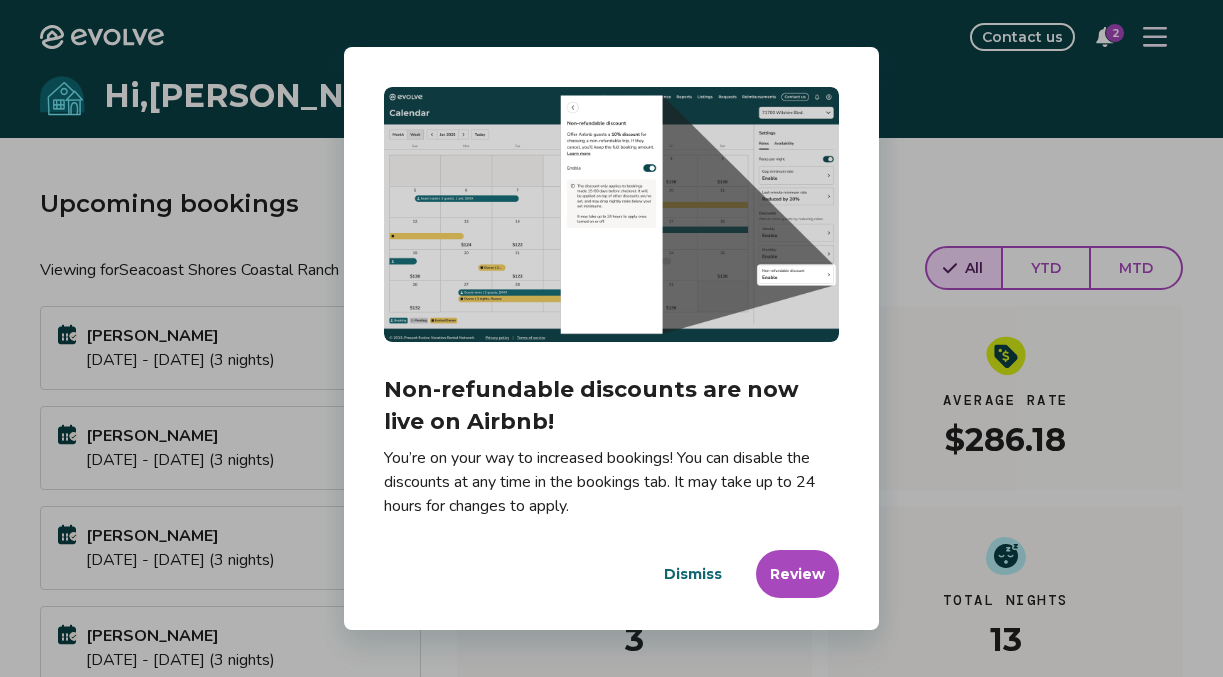 click on "Dismiss" at bounding box center [693, 574] 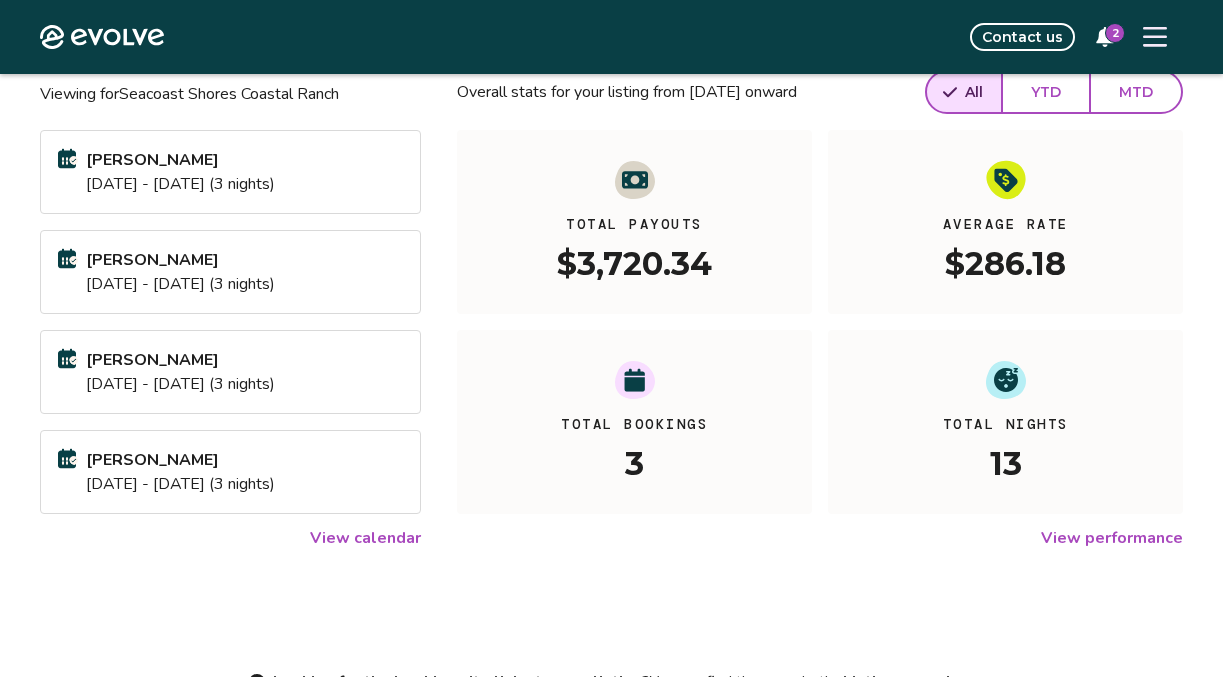 scroll, scrollTop: 174, scrollLeft: 0, axis: vertical 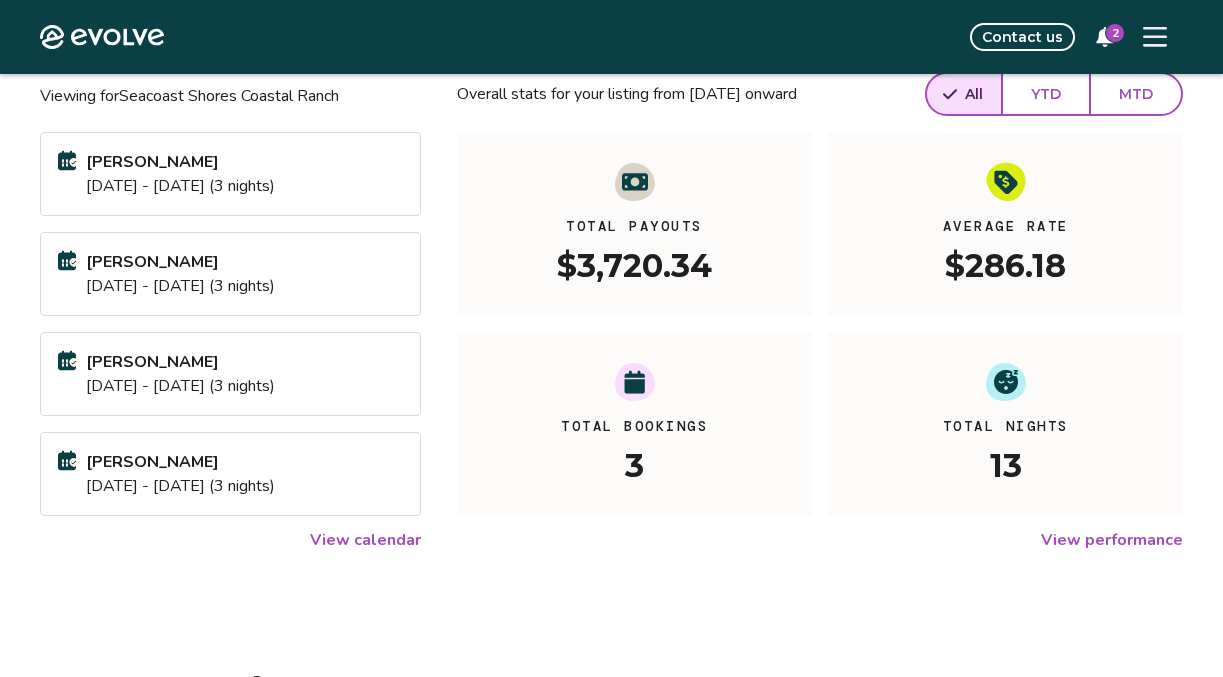 click on "View calendar" at bounding box center (365, 540) 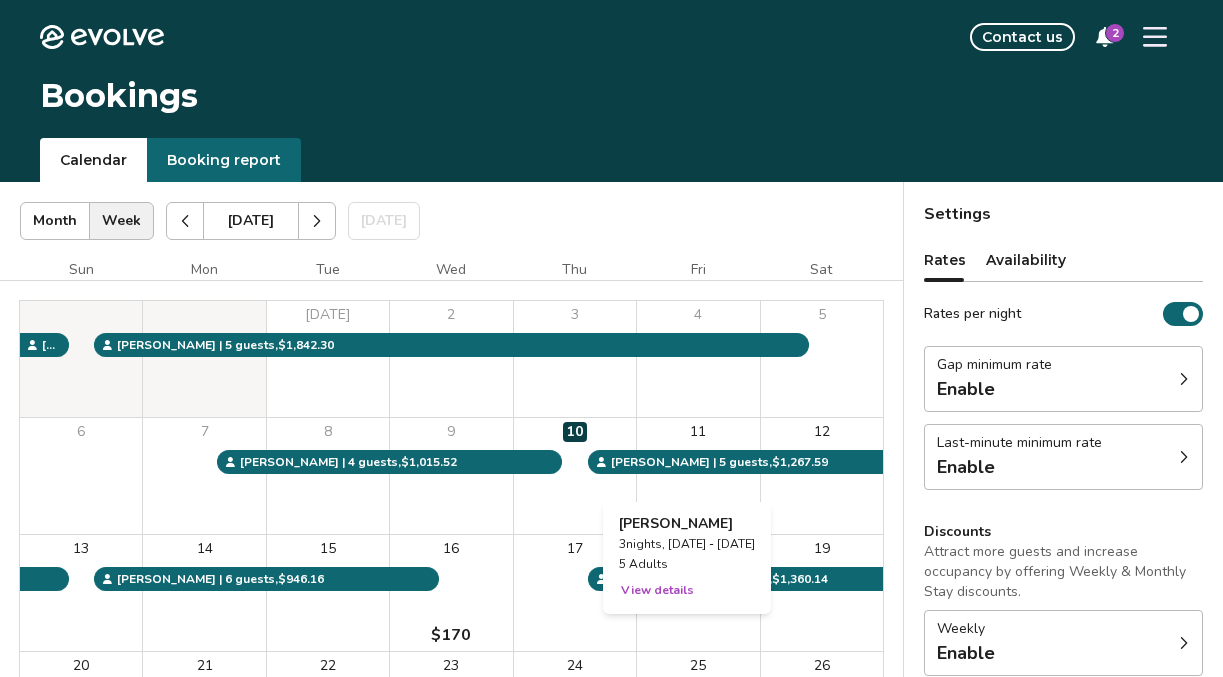 click on "View details" at bounding box center (657, 590) 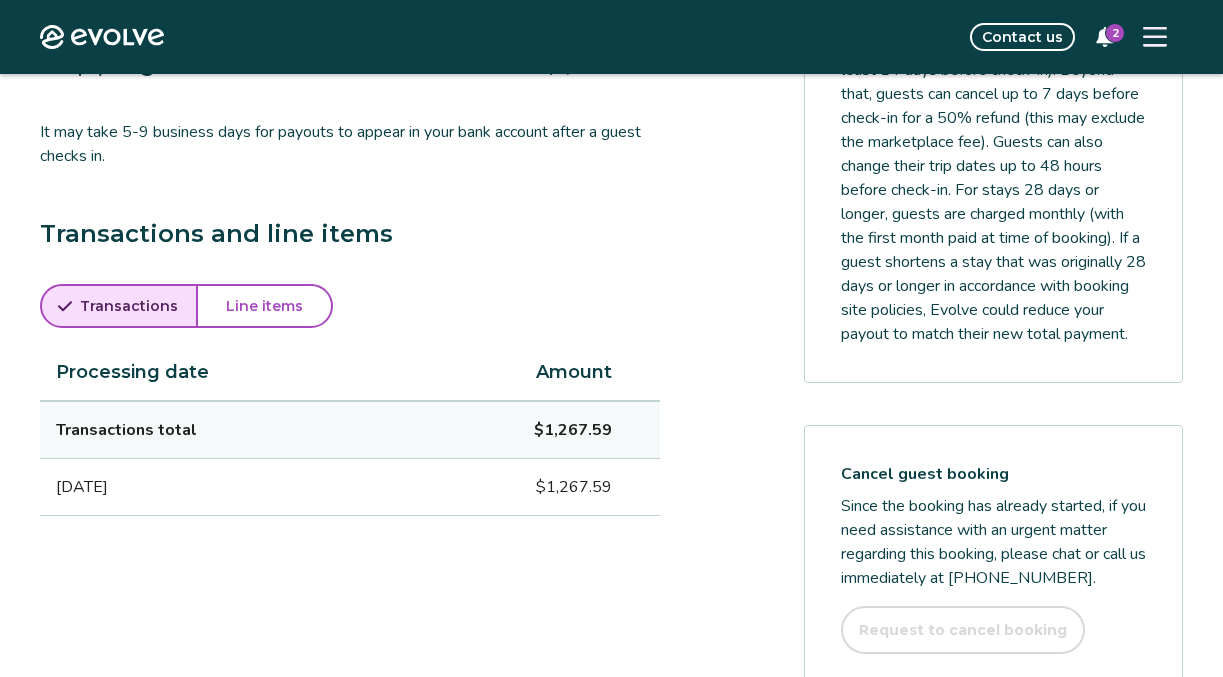 scroll, scrollTop: 0, scrollLeft: 0, axis: both 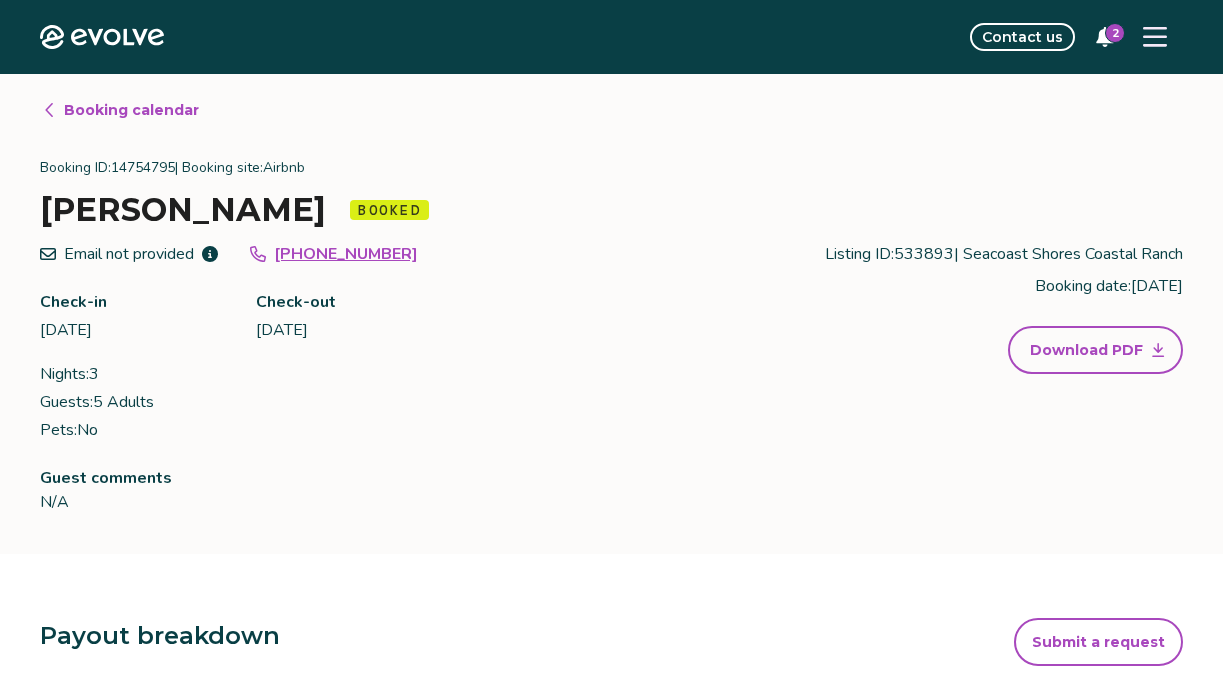 click on "Booking calendar" at bounding box center [131, 110] 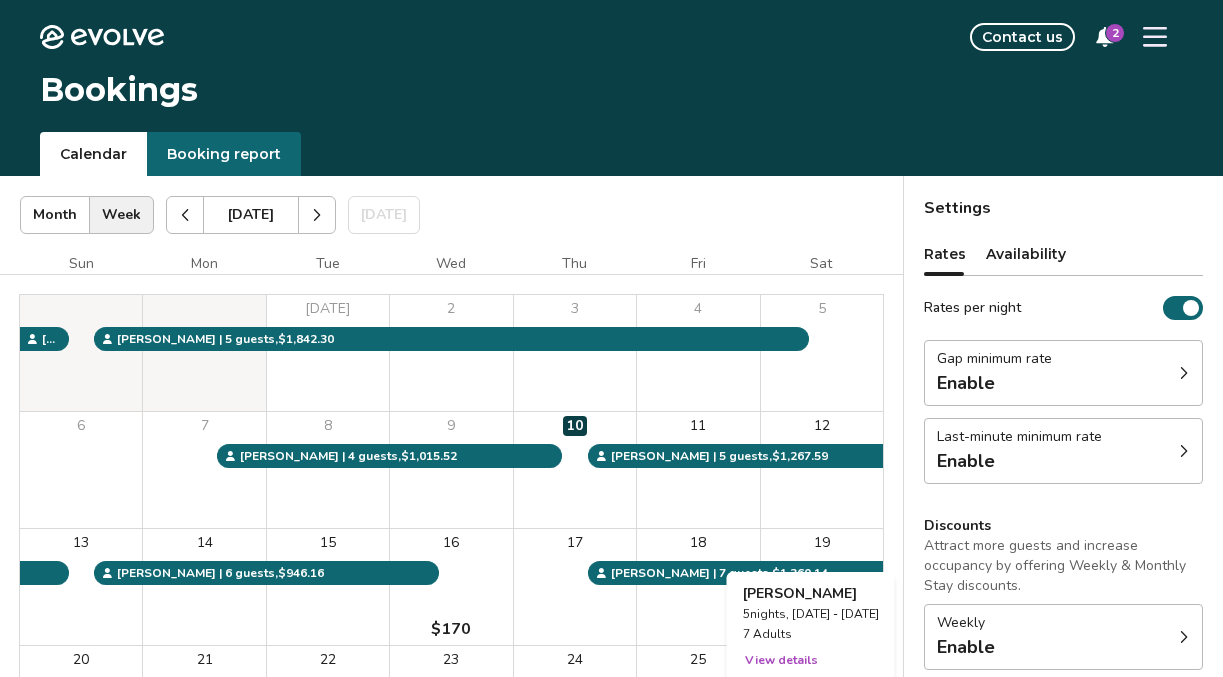 scroll, scrollTop: 0, scrollLeft: 0, axis: both 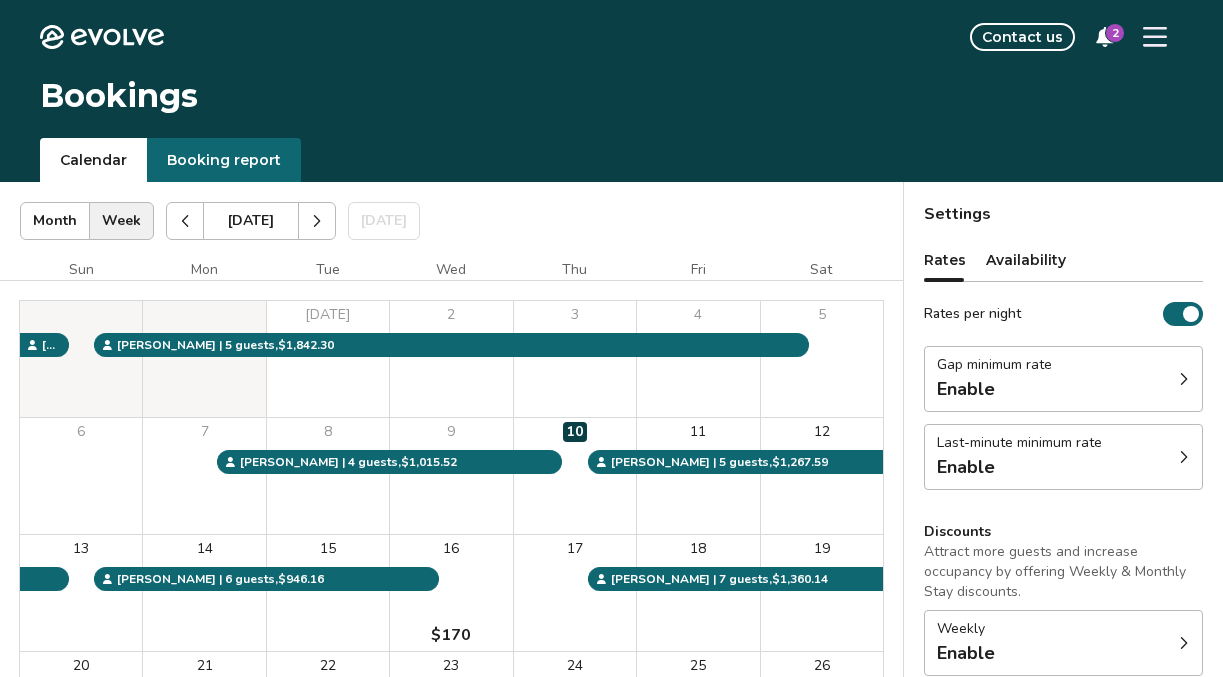 click 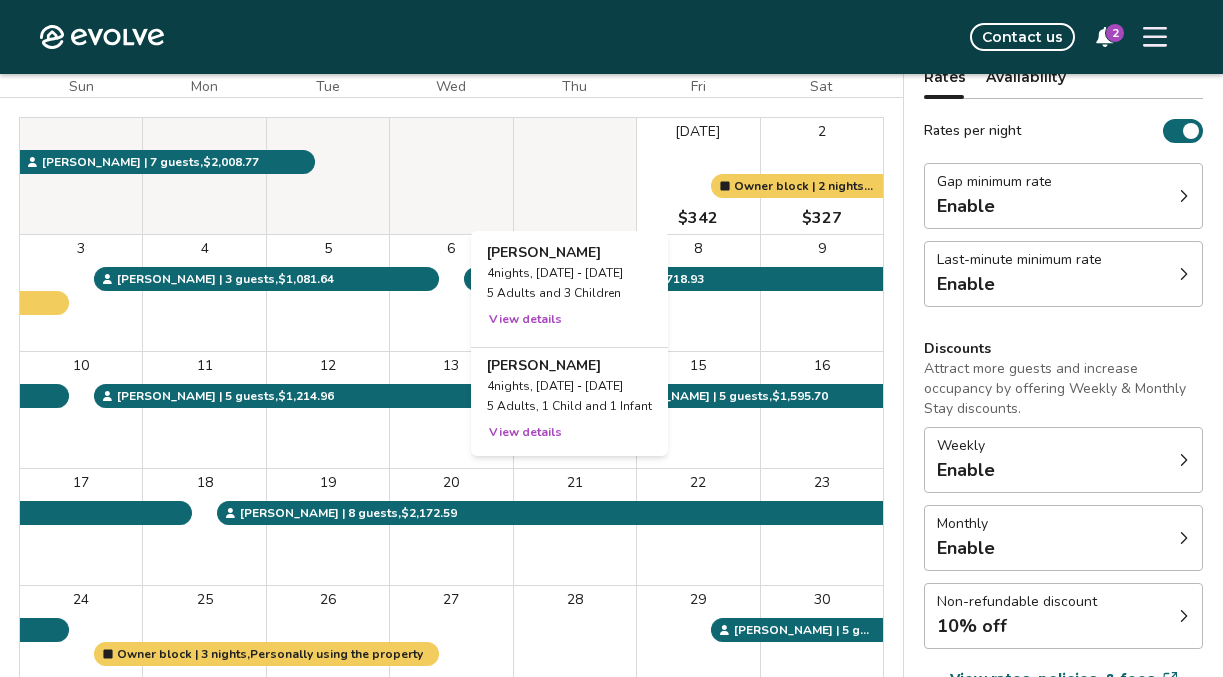 scroll, scrollTop: 0, scrollLeft: 0, axis: both 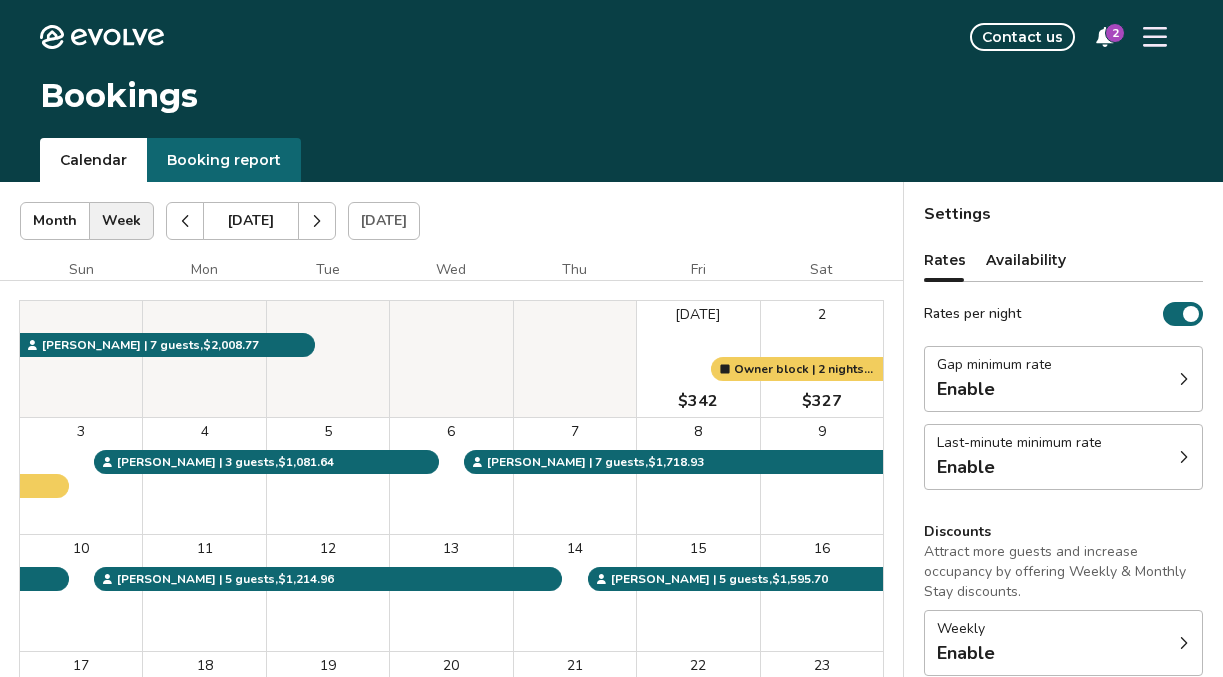 click 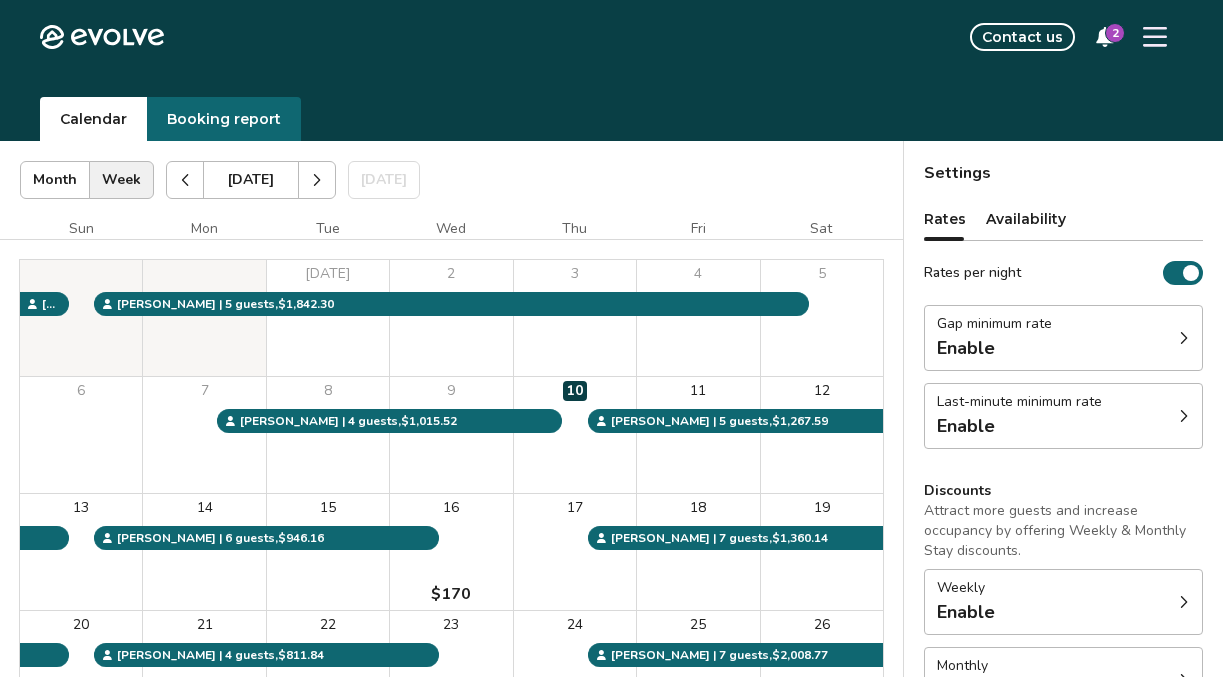 scroll, scrollTop: 64, scrollLeft: 0, axis: vertical 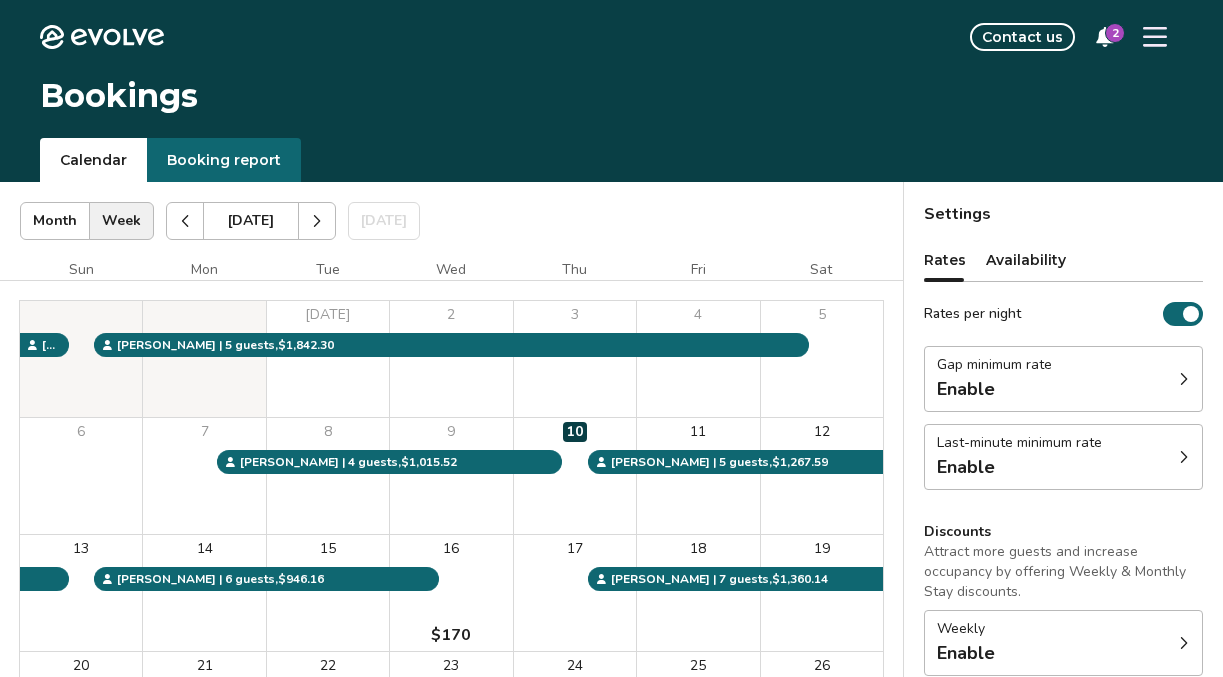 click on "Calendar" at bounding box center (93, 160) 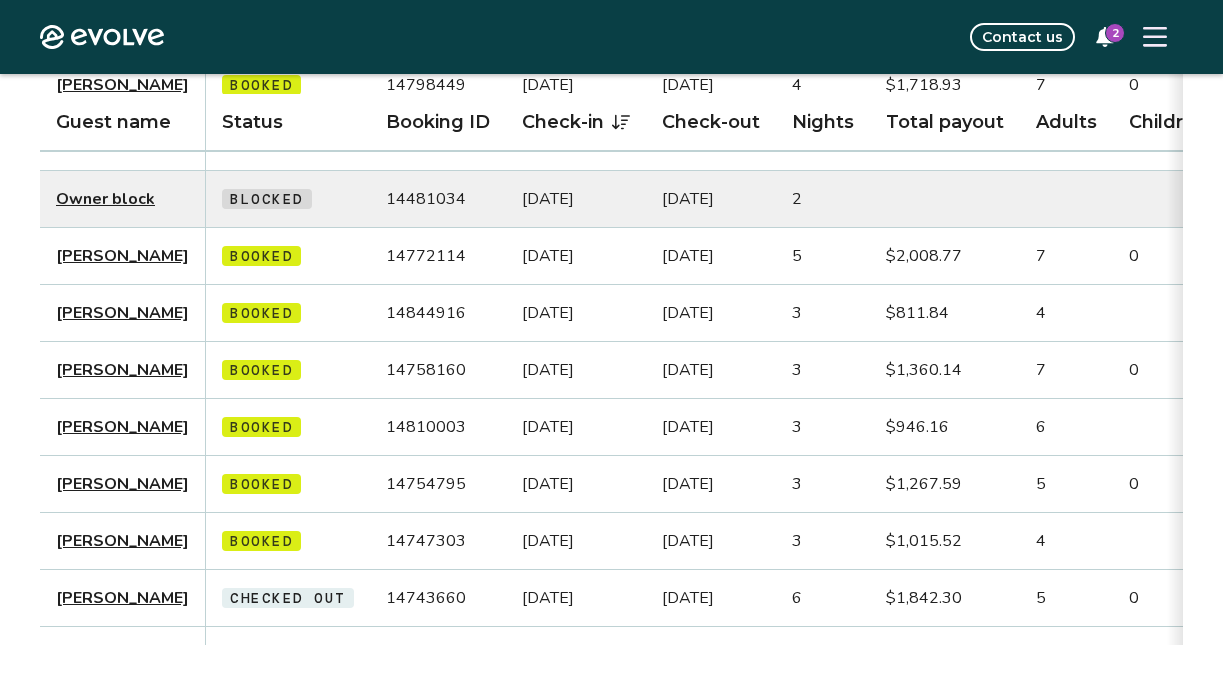 scroll, scrollTop: 676, scrollLeft: 0, axis: vertical 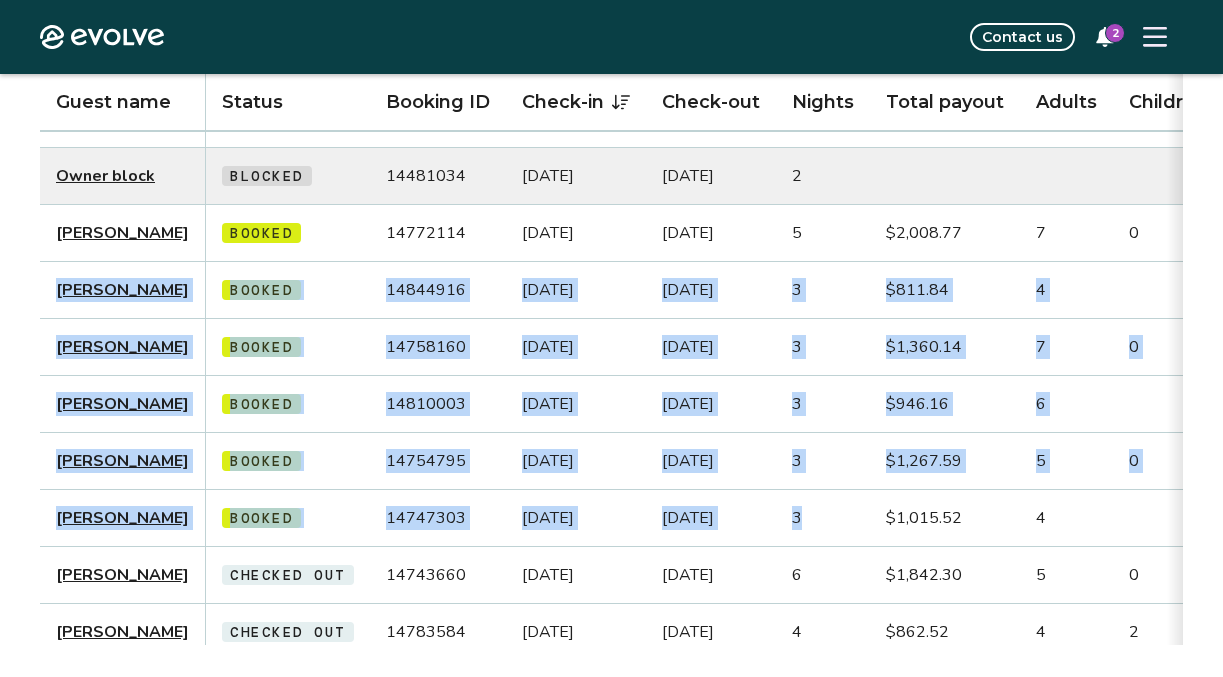 drag, startPoint x: 51, startPoint y: 266, endPoint x: 819, endPoint y: 532, distance: 812.76074 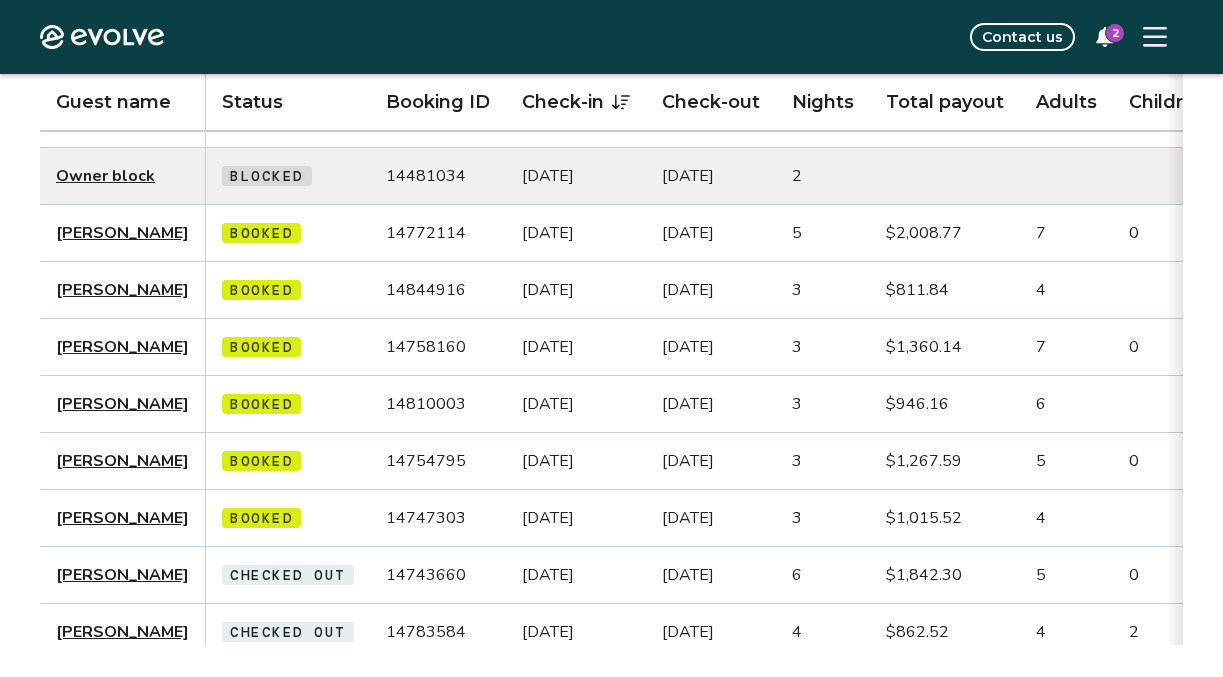 click on "Contact us 2" at bounding box center (685, 37) 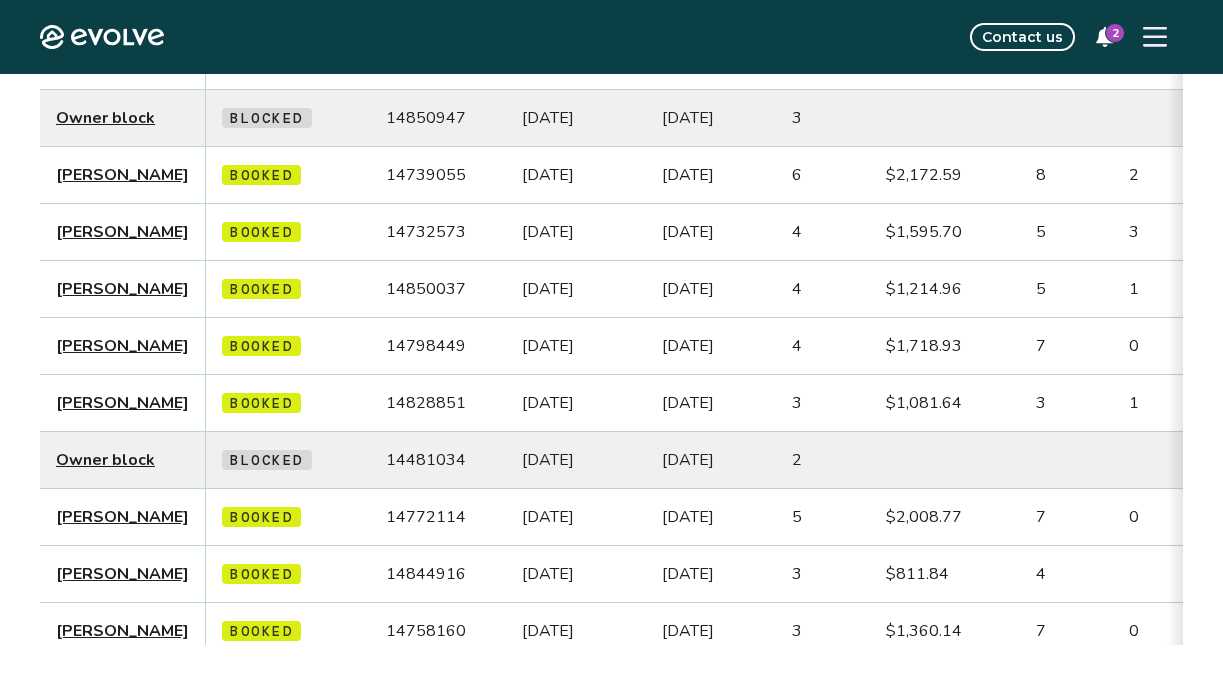 scroll, scrollTop: 0, scrollLeft: 0, axis: both 